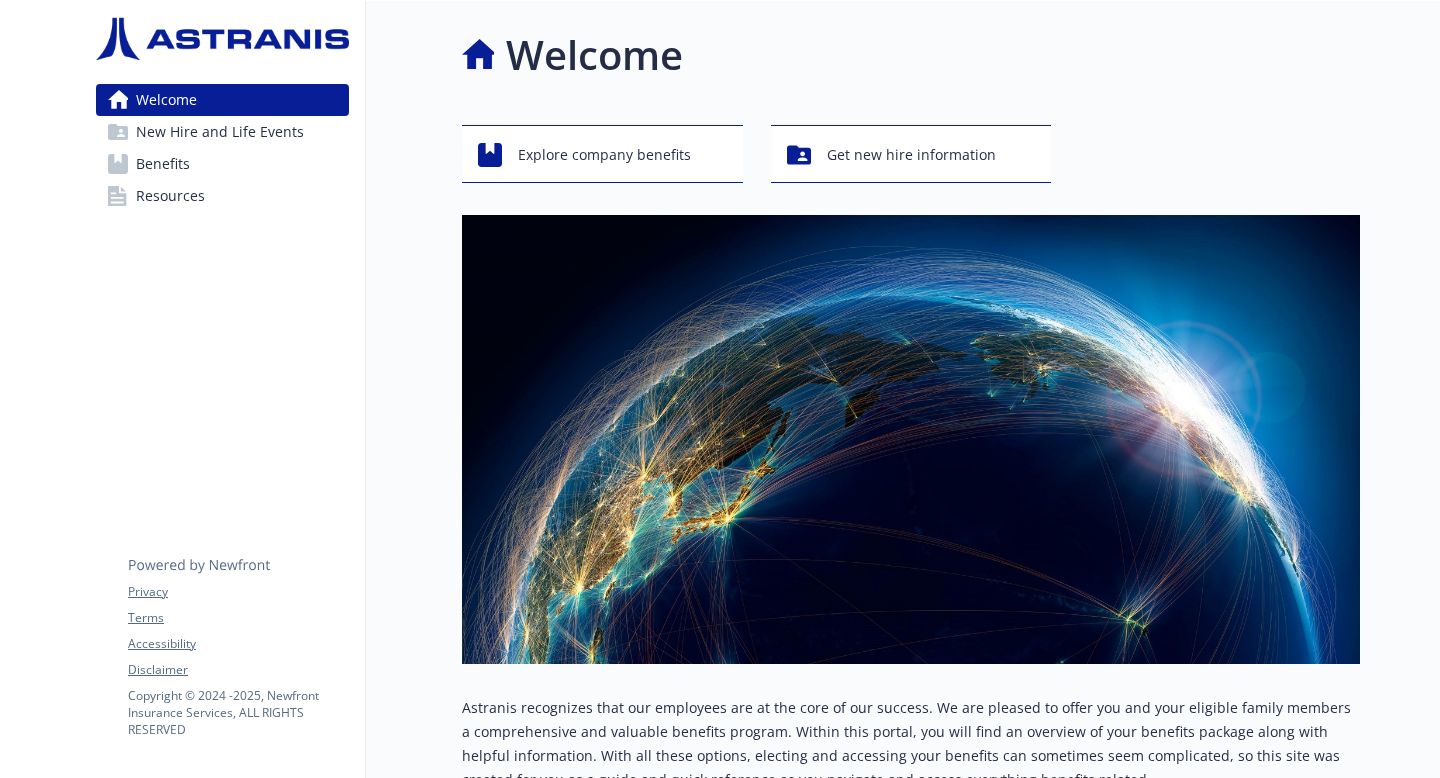 scroll, scrollTop: 0, scrollLeft: 0, axis: both 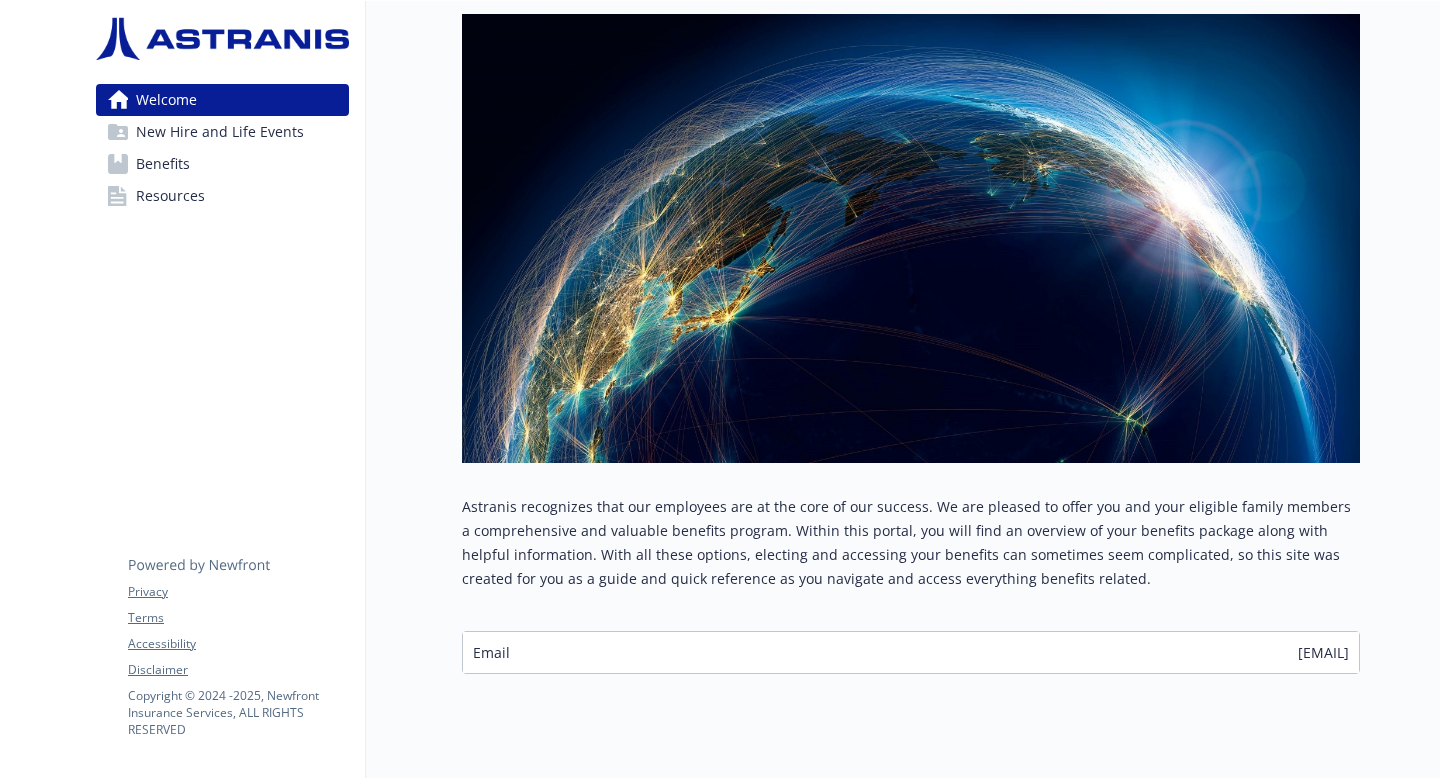 click on "Email [EMAIL]" at bounding box center [911, 652] 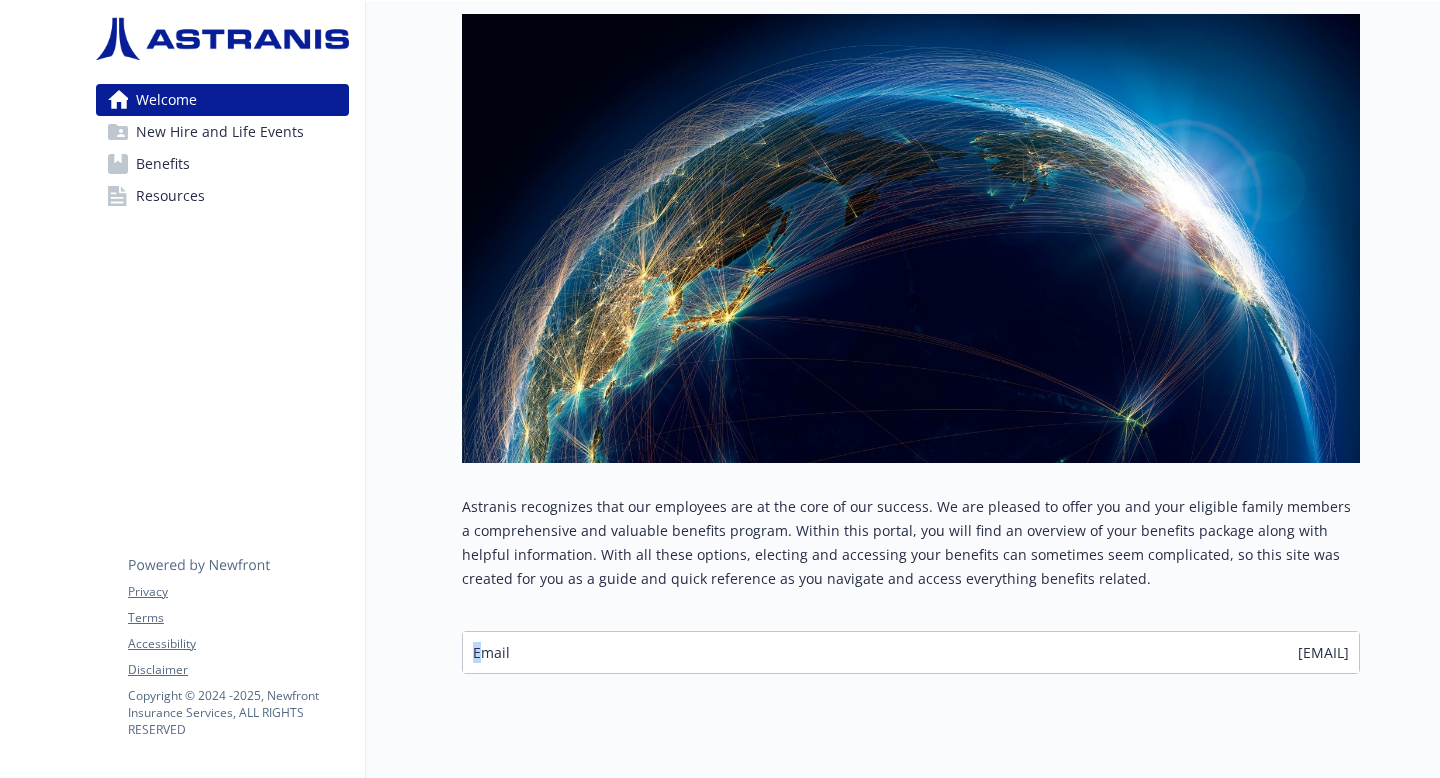 click on "Email" at bounding box center [491, 652] 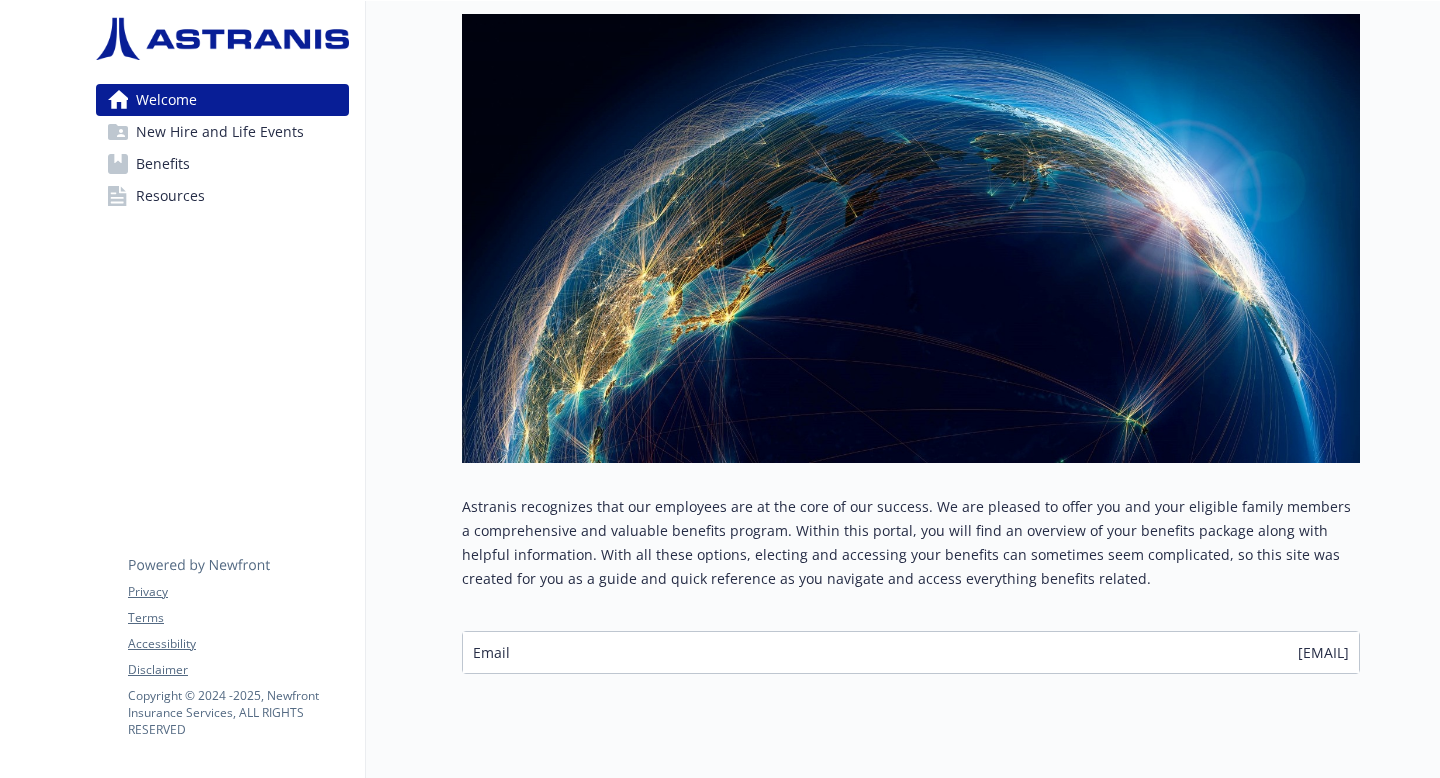 click on "Email [EMAIL]" at bounding box center [911, 652] 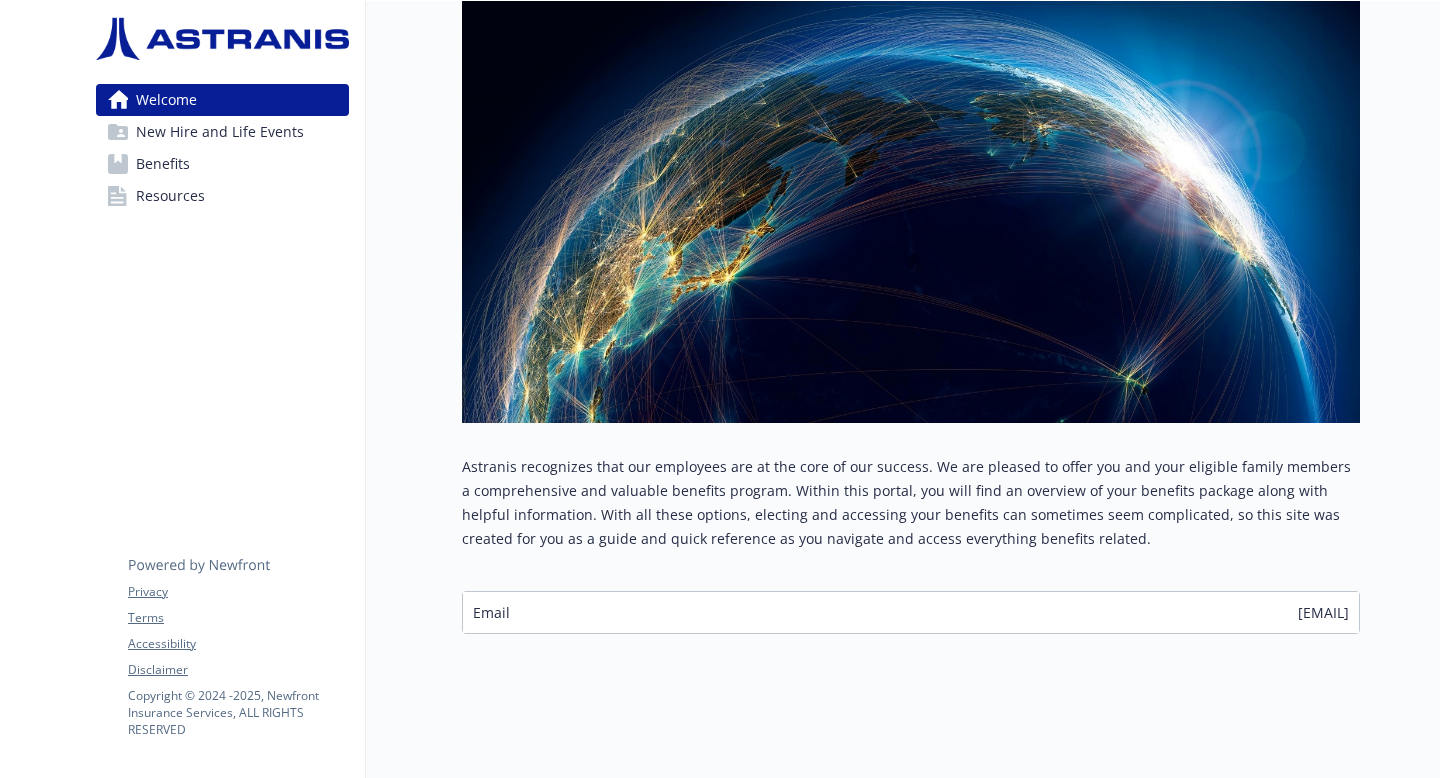 scroll, scrollTop: 0, scrollLeft: 0, axis: both 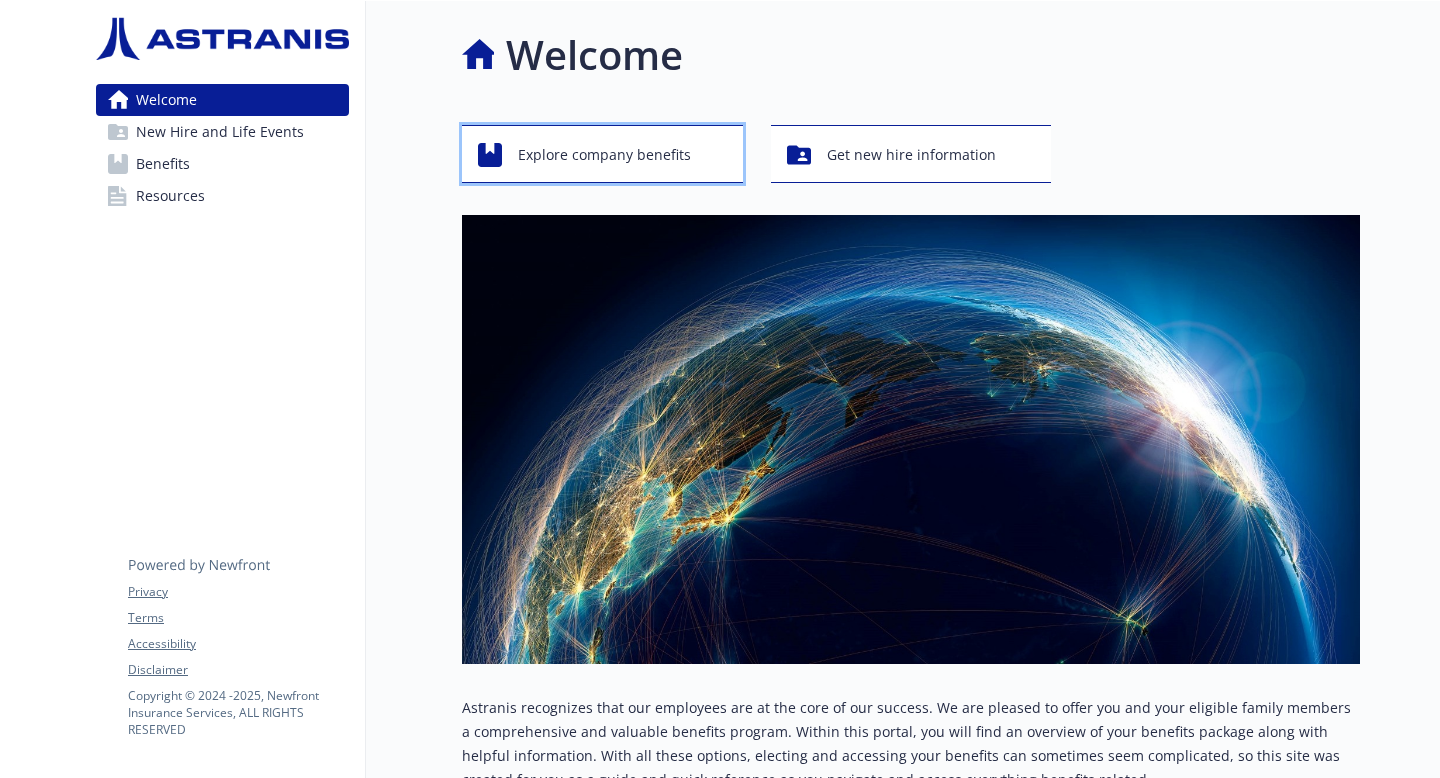 click on "Explore company benefits" at bounding box center [604, 155] 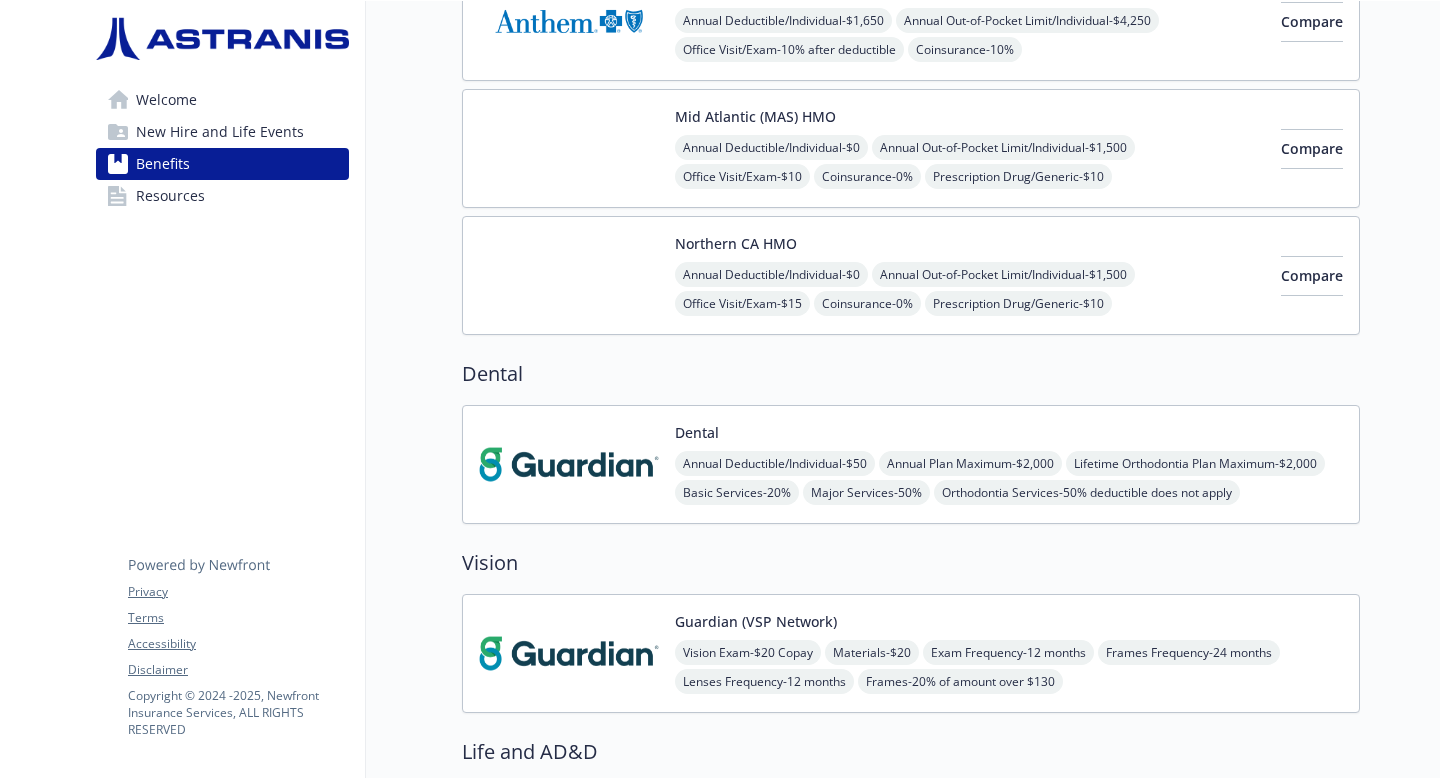 scroll, scrollTop: 0, scrollLeft: 0, axis: both 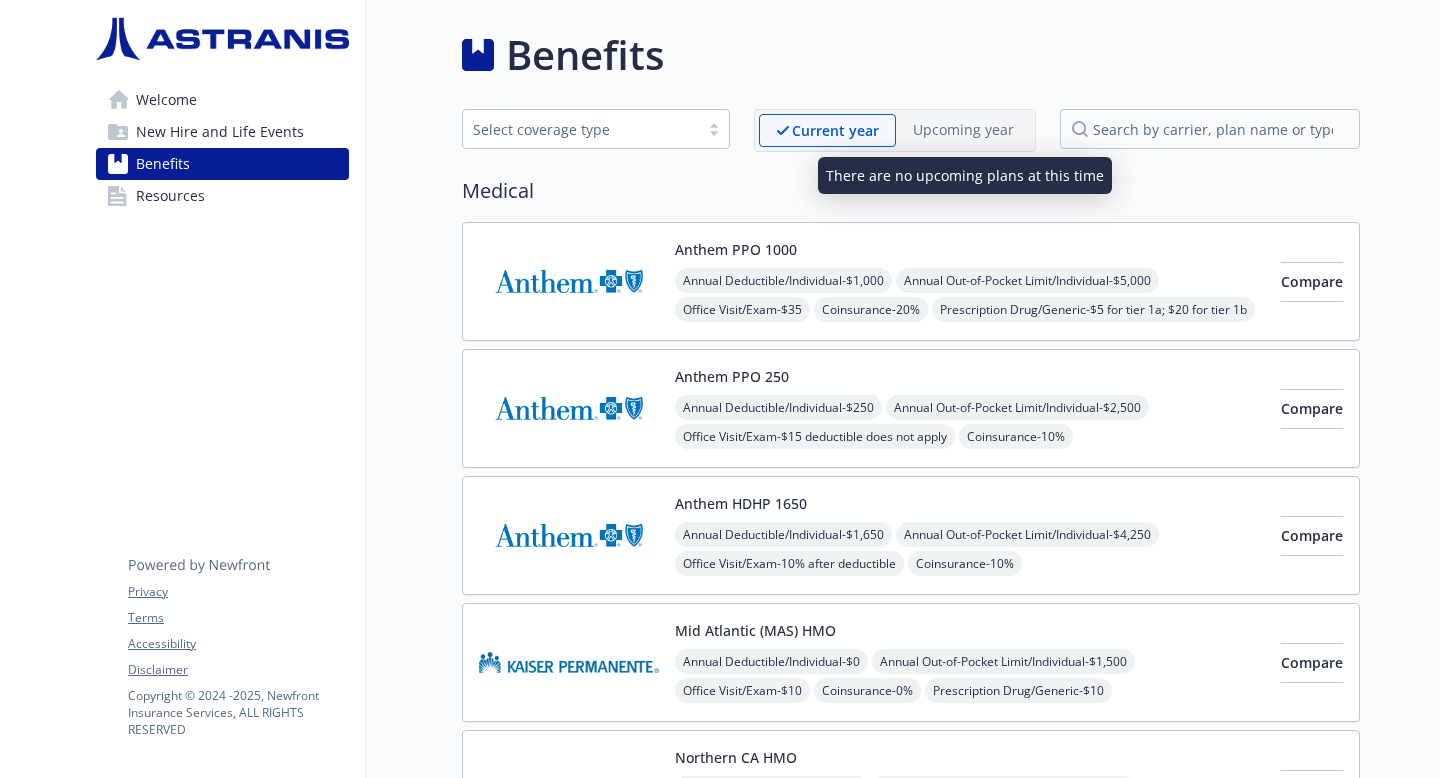 click on "Upcoming year" at bounding box center [963, 129] 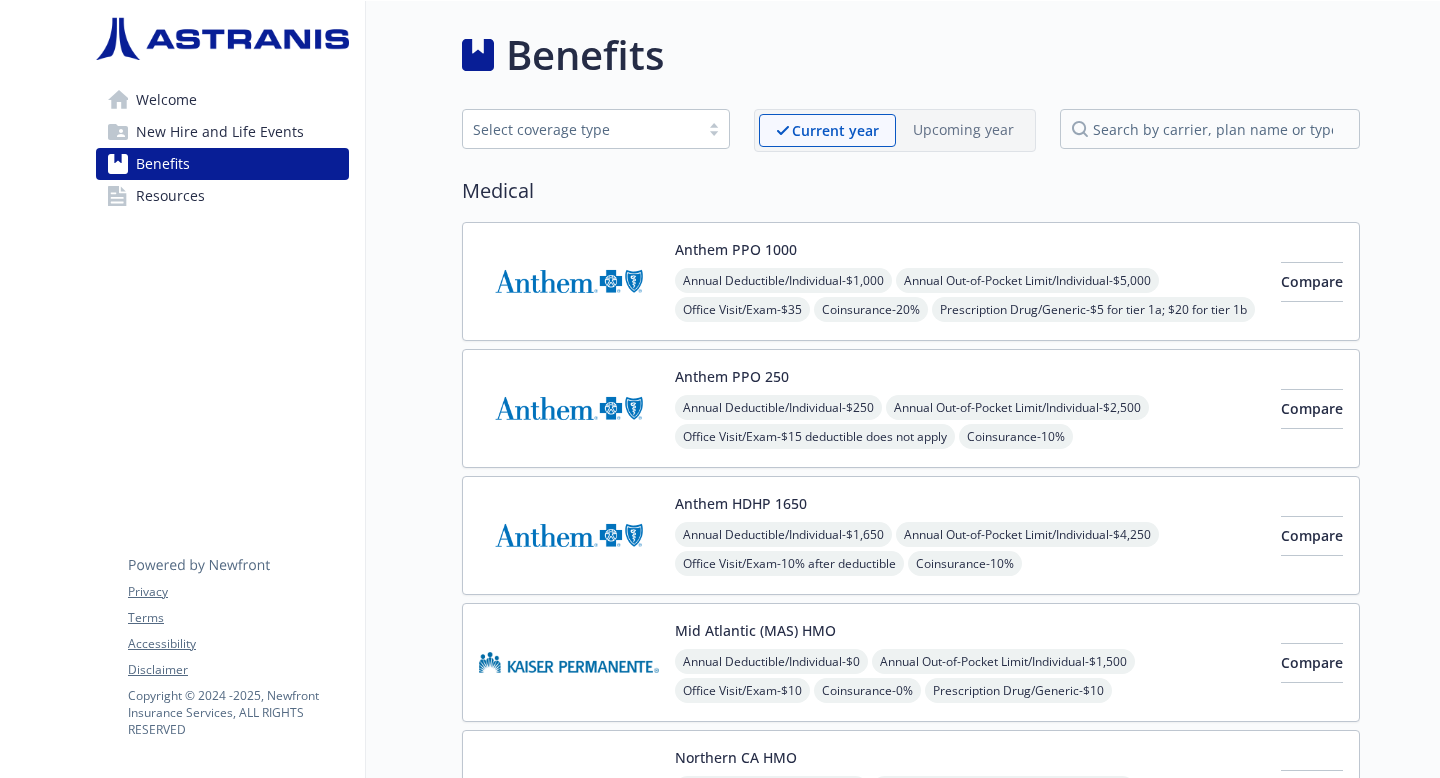 click on "Resources" at bounding box center (222, 196) 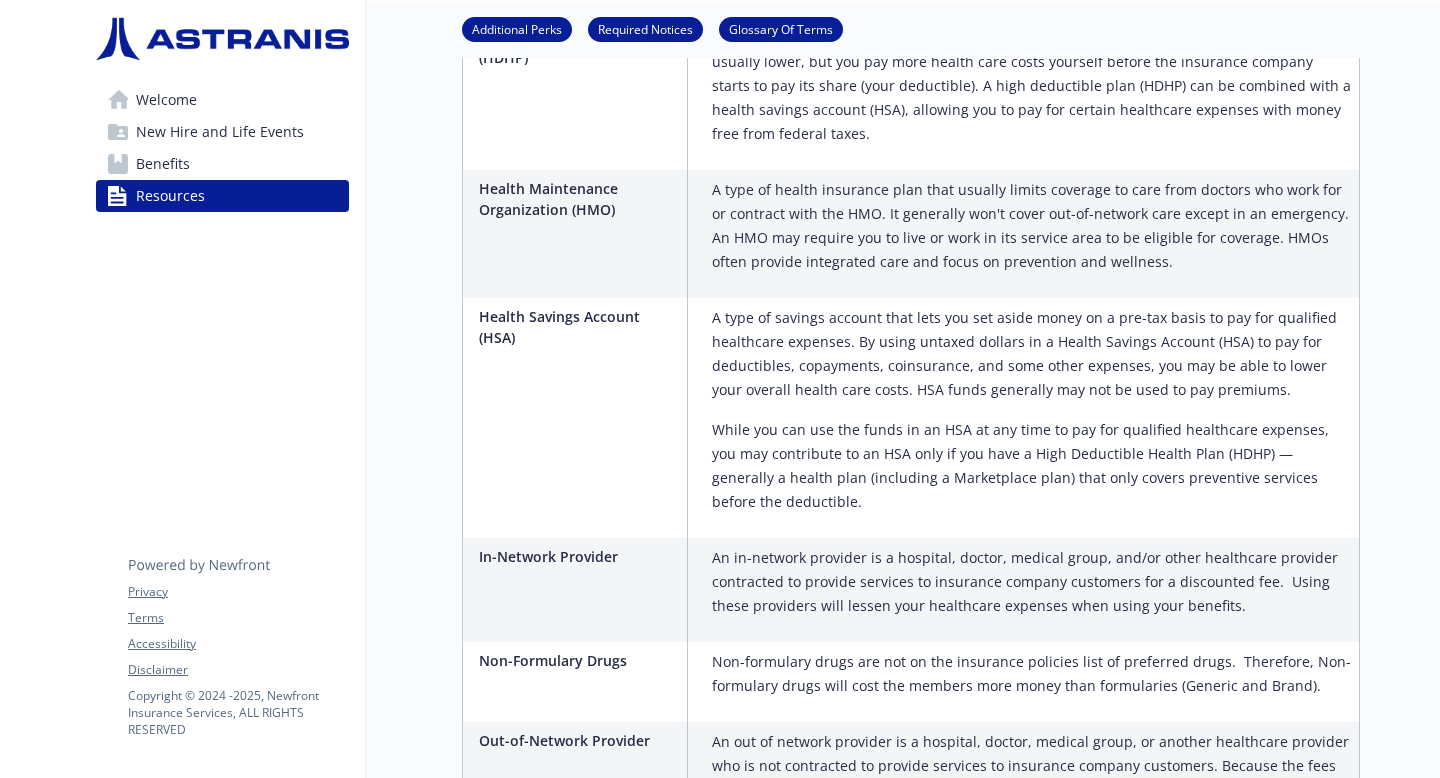 scroll, scrollTop: 2143, scrollLeft: 0, axis: vertical 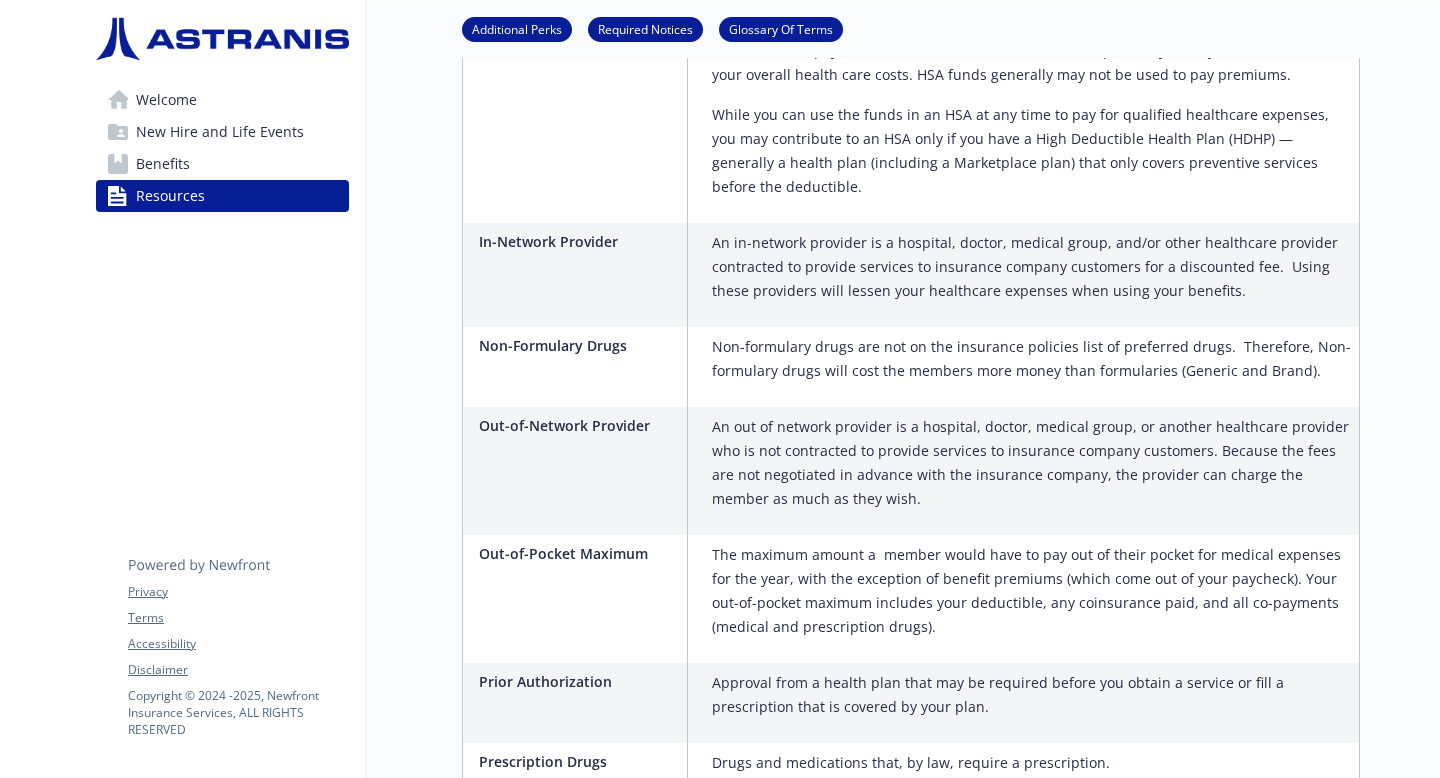 click on "New Hire and Life Events" at bounding box center (220, 132) 